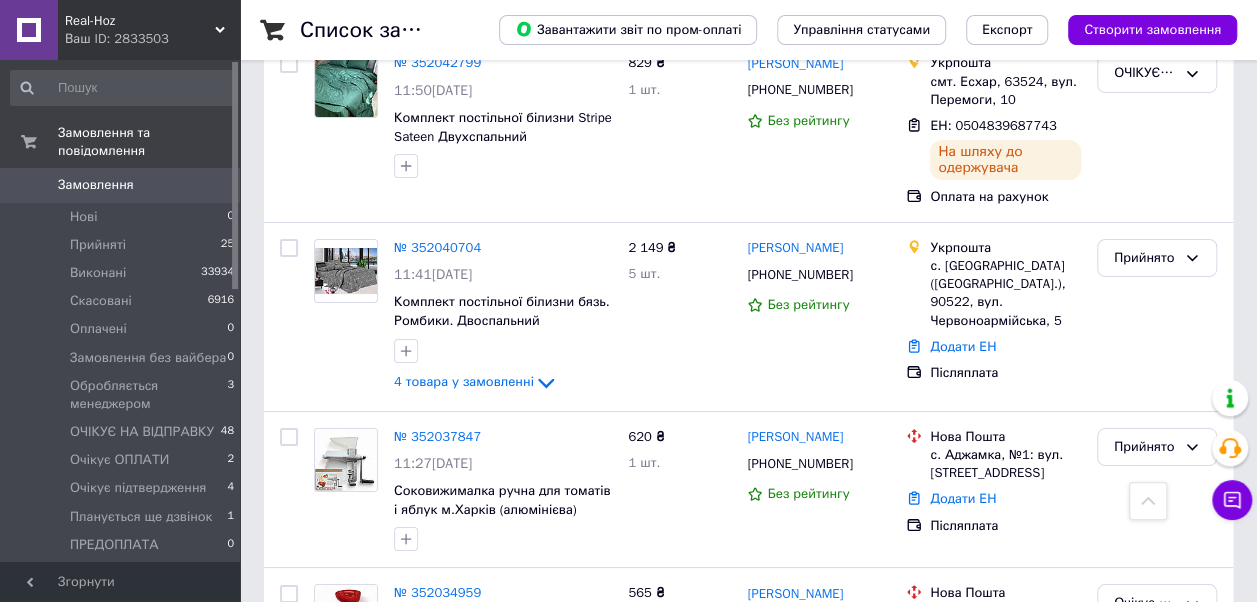 scroll, scrollTop: 3700, scrollLeft: 0, axis: vertical 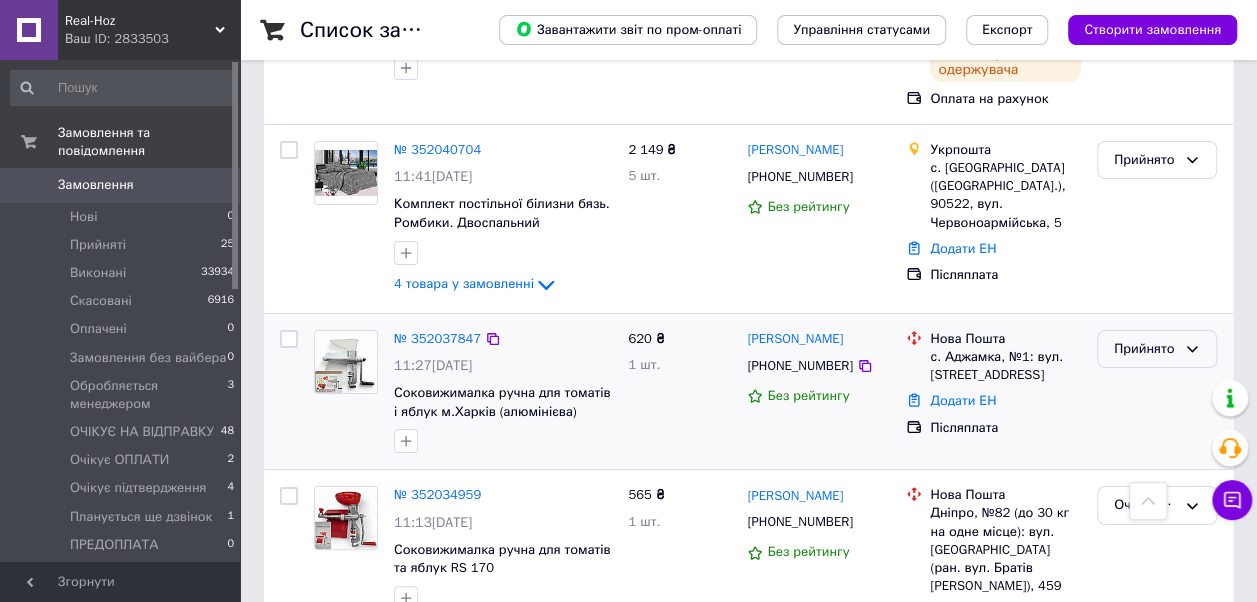 click on "Прийнято" at bounding box center (1145, 349) 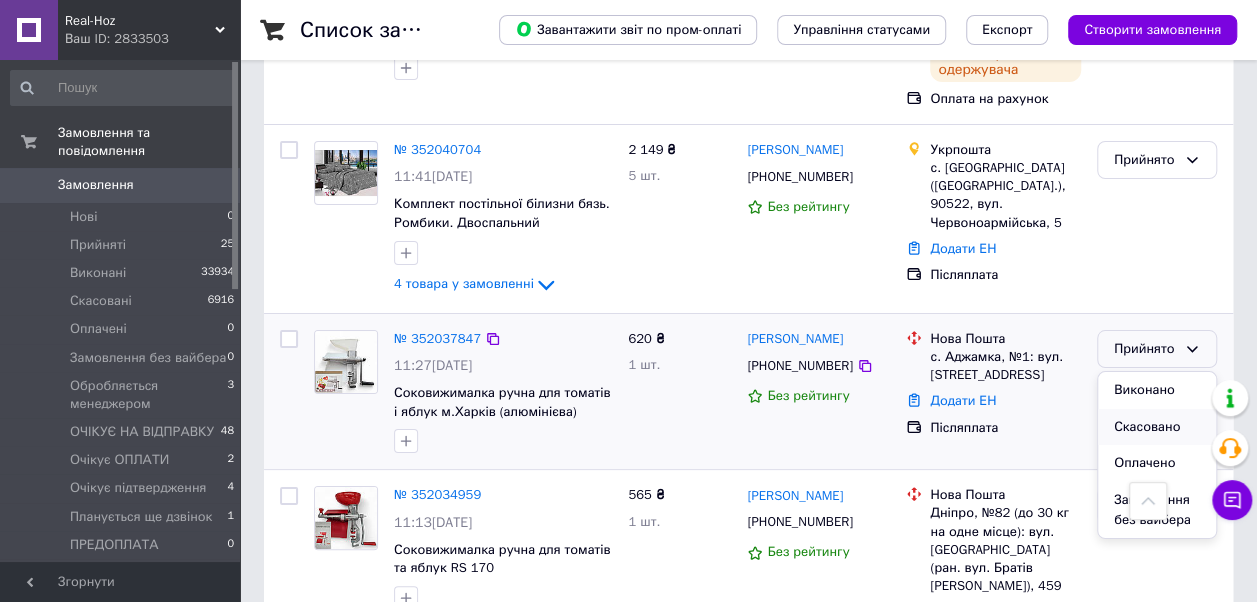 click on "Скасовано" at bounding box center [1157, 427] 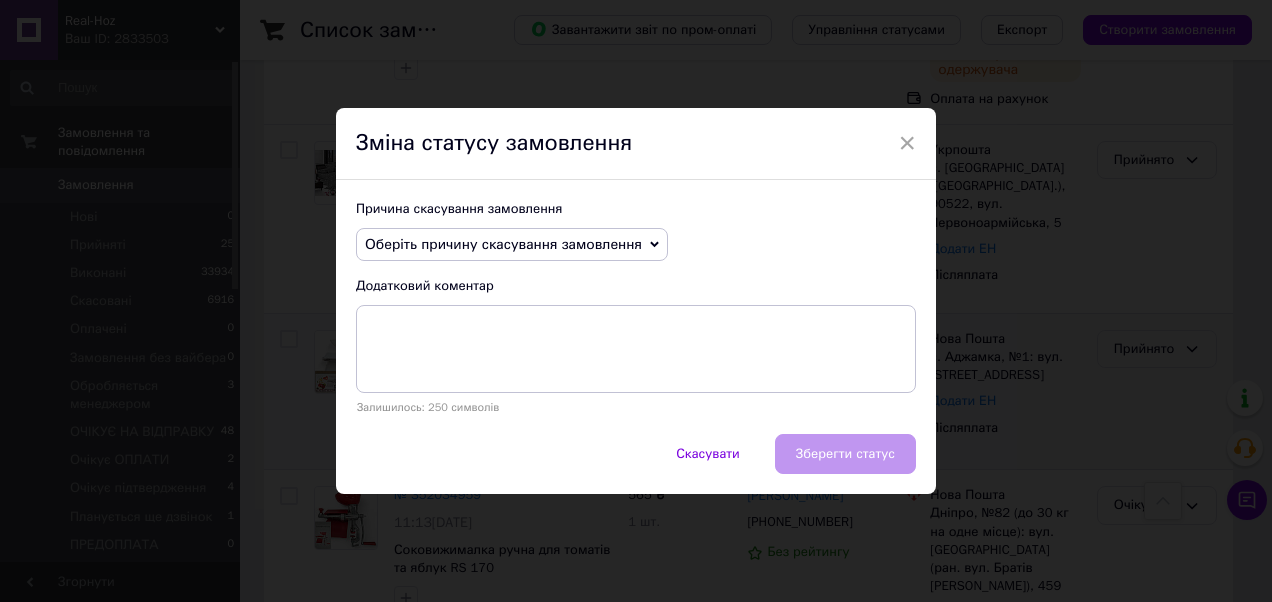 click on "Оберіть причину скасування замовлення" at bounding box center [503, 244] 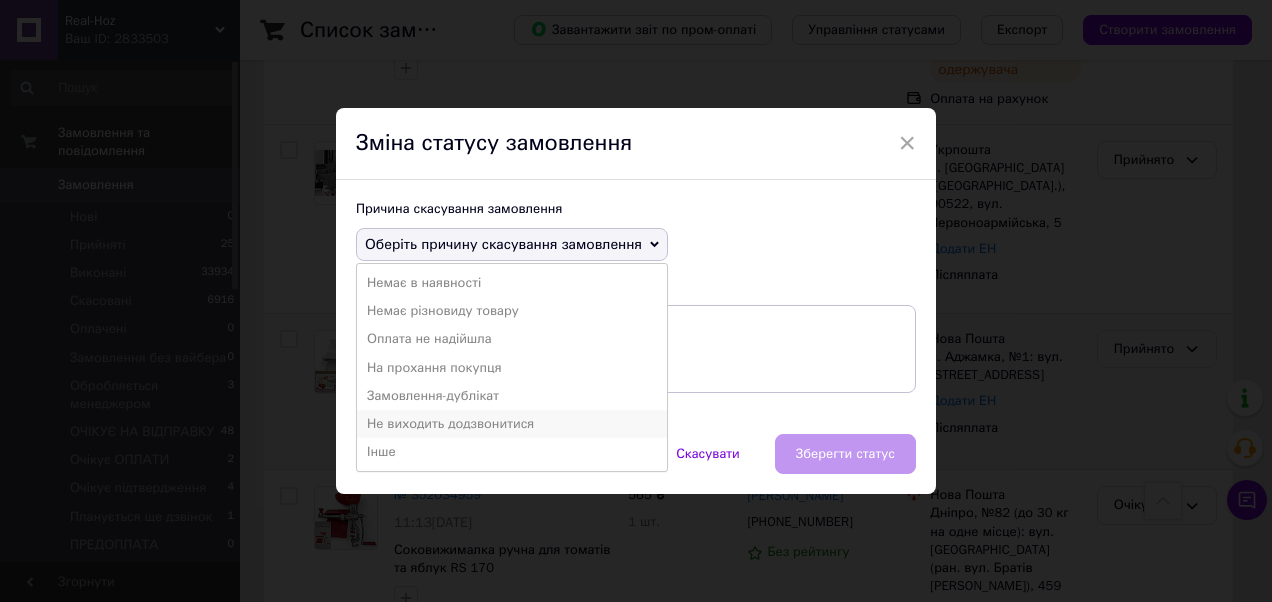 click on "Не виходить додзвонитися" at bounding box center (512, 424) 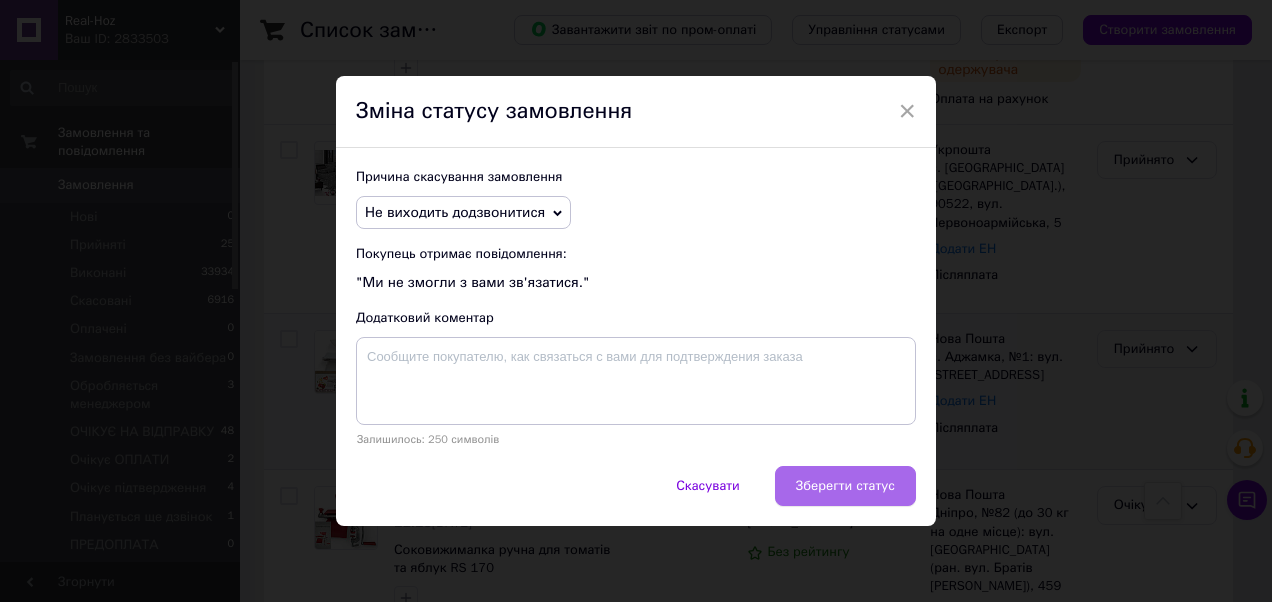 click on "Зберегти статус" at bounding box center [845, 486] 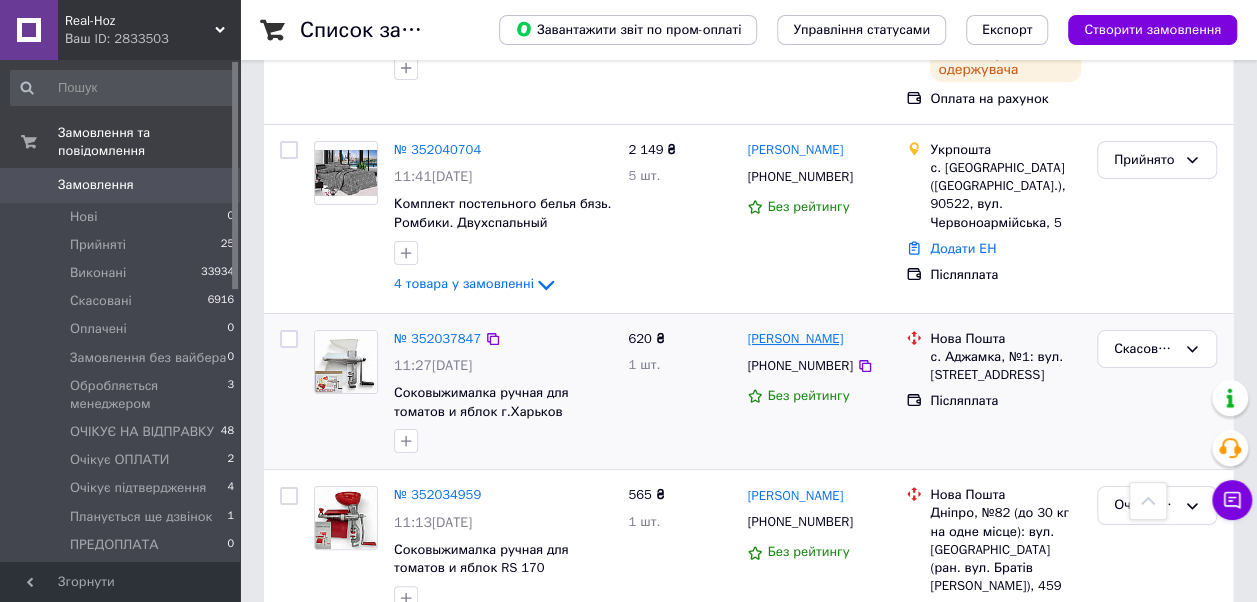 click on "[PERSON_NAME]" at bounding box center [795, 339] 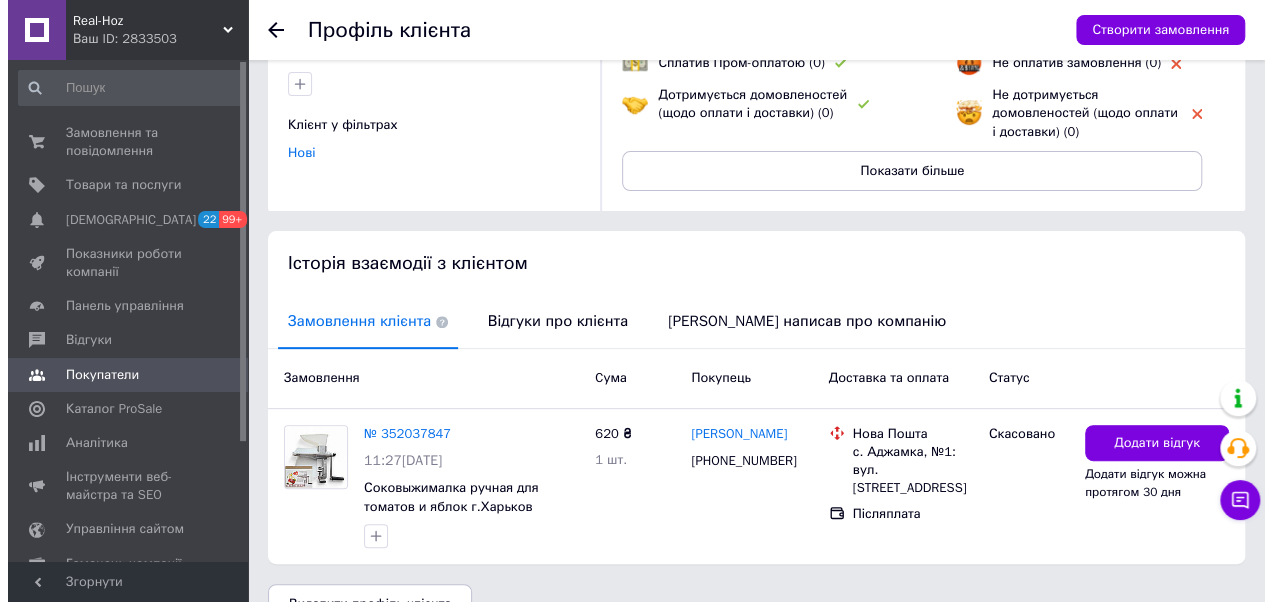 scroll, scrollTop: 266, scrollLeft: 0, axis: vertical 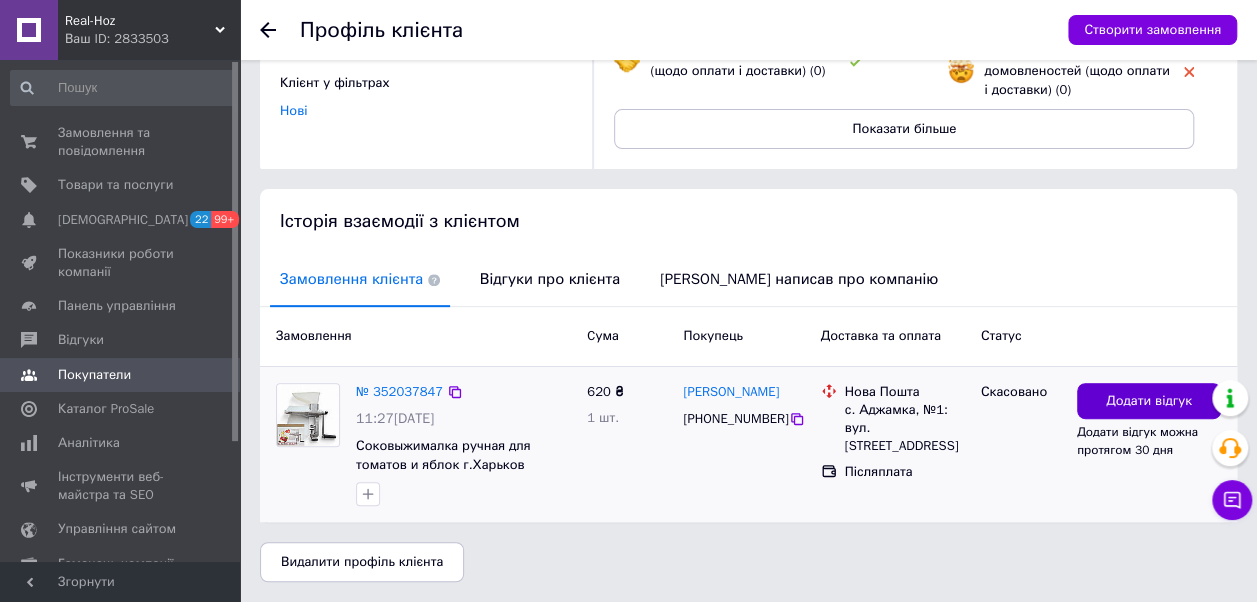 click on "Додати відгук" at bounding box center (1149, 401) 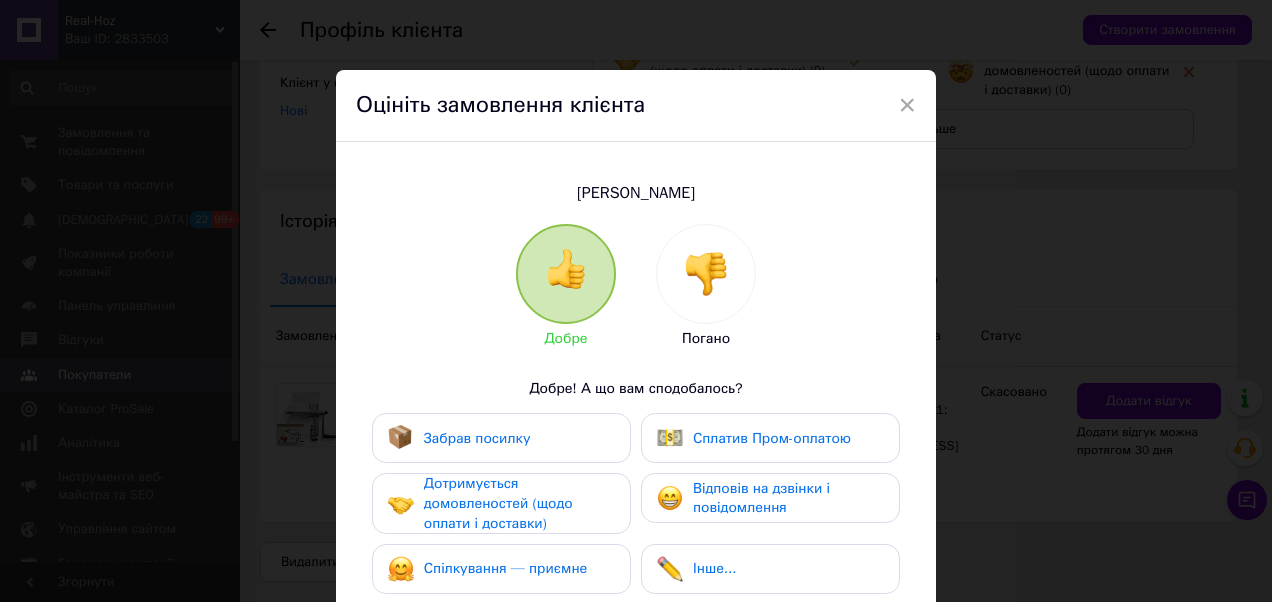 drag, startPoint x: 734, startPoint y: 276, endPoint x: 676, endPoint y: 284, distance: 58.549126 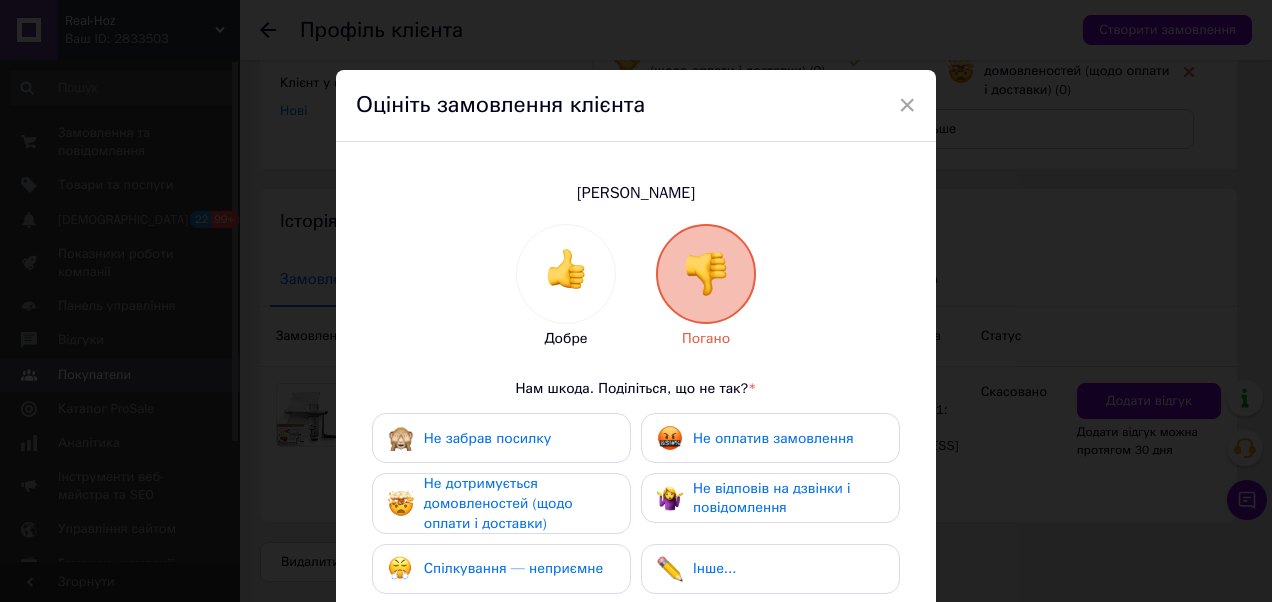 click on "Не забрав посилку" at bounding box center (501, 438) 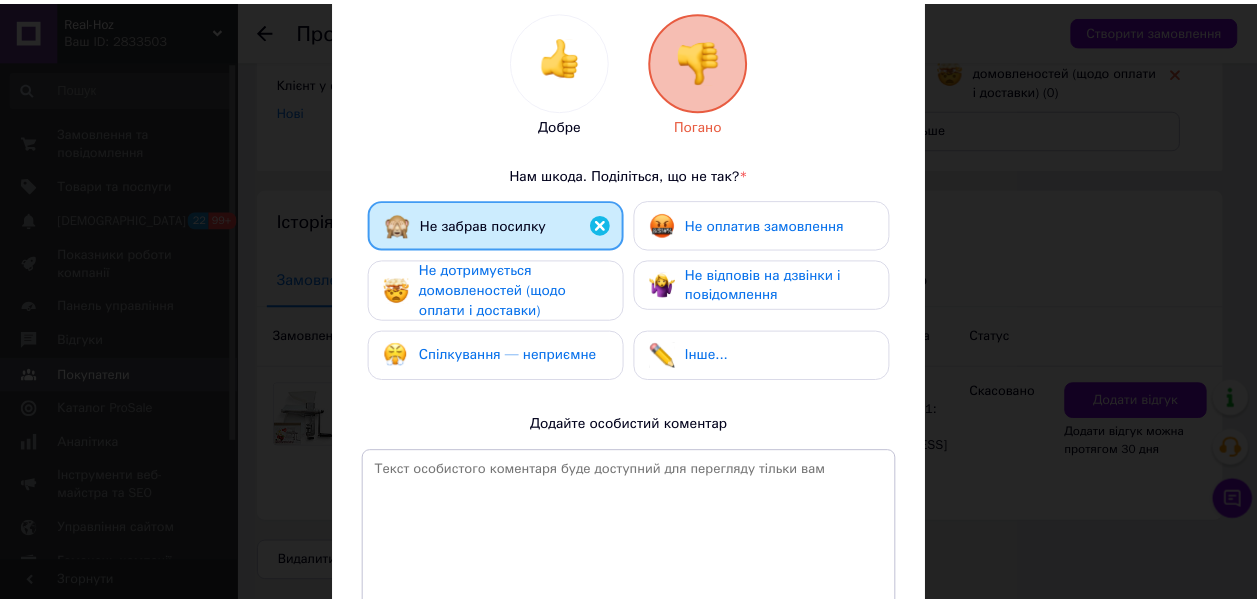 scroll, scrollTop: 396, scrollLeft: 0, axis: vertical 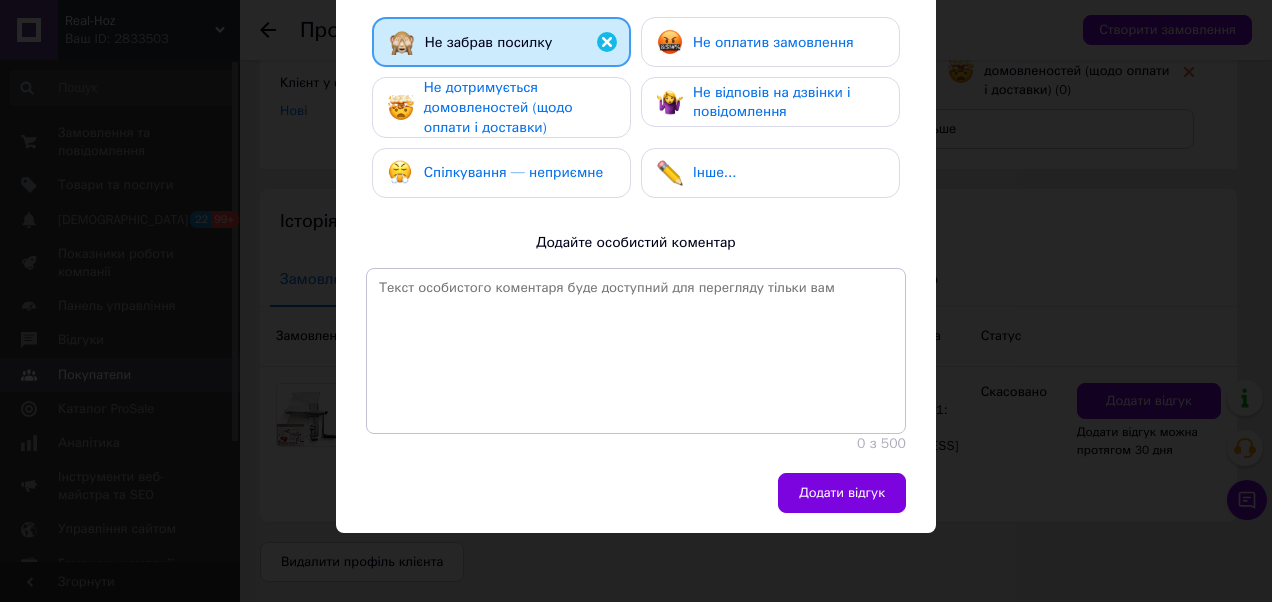 click on "Додати відгук" at bounding box center (842, 493) 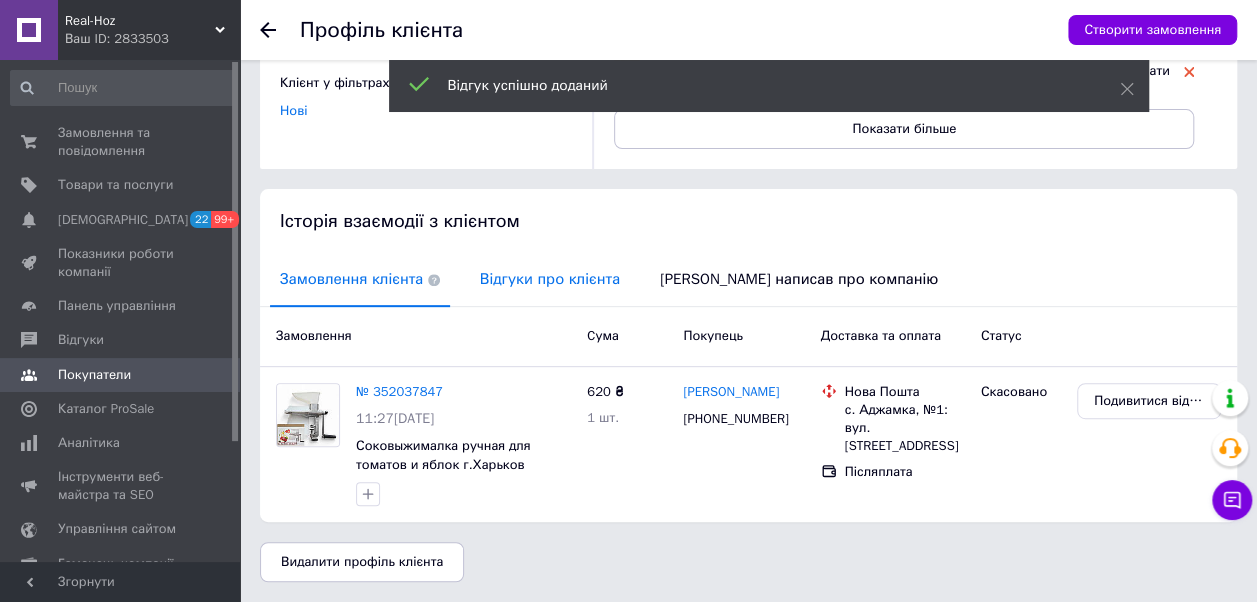 click on "Відгуки про клієнта" at bounding box center [550, 279] 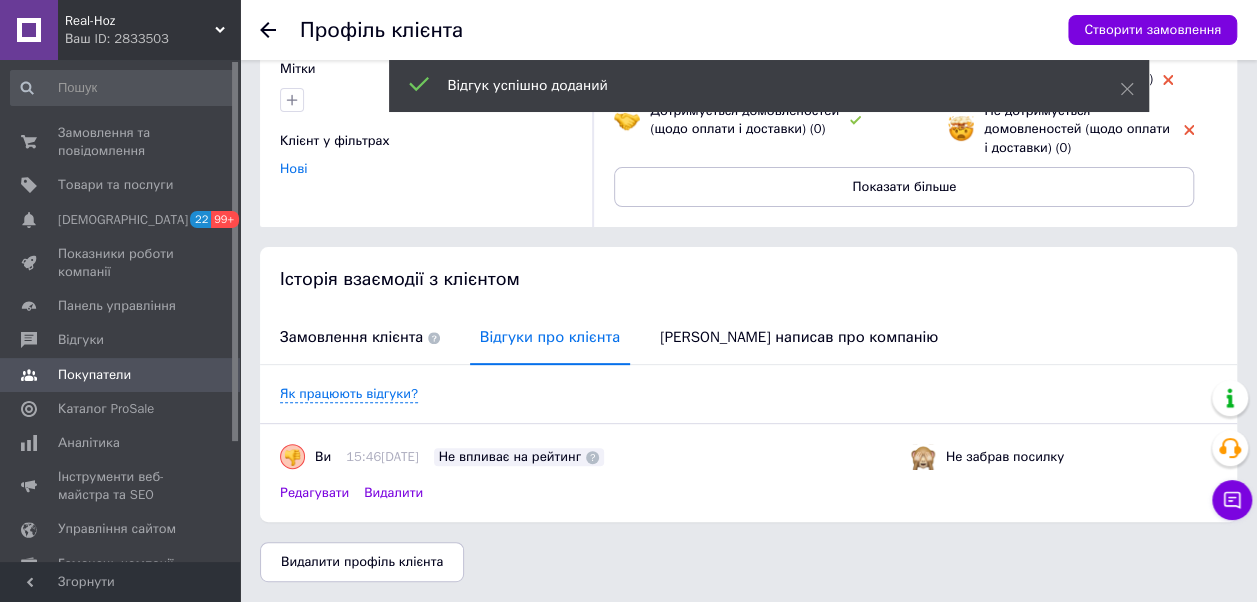 scroll, scrollTop: 0, scrollLeft: 0, axis: both 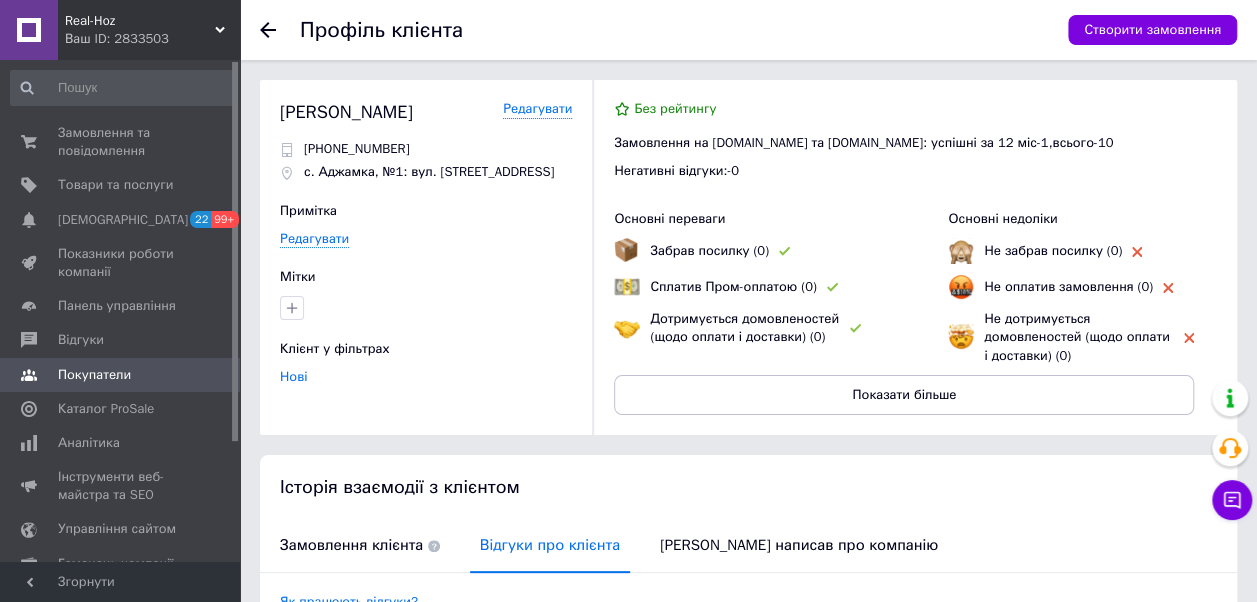 click at bounding box center (280, 30) 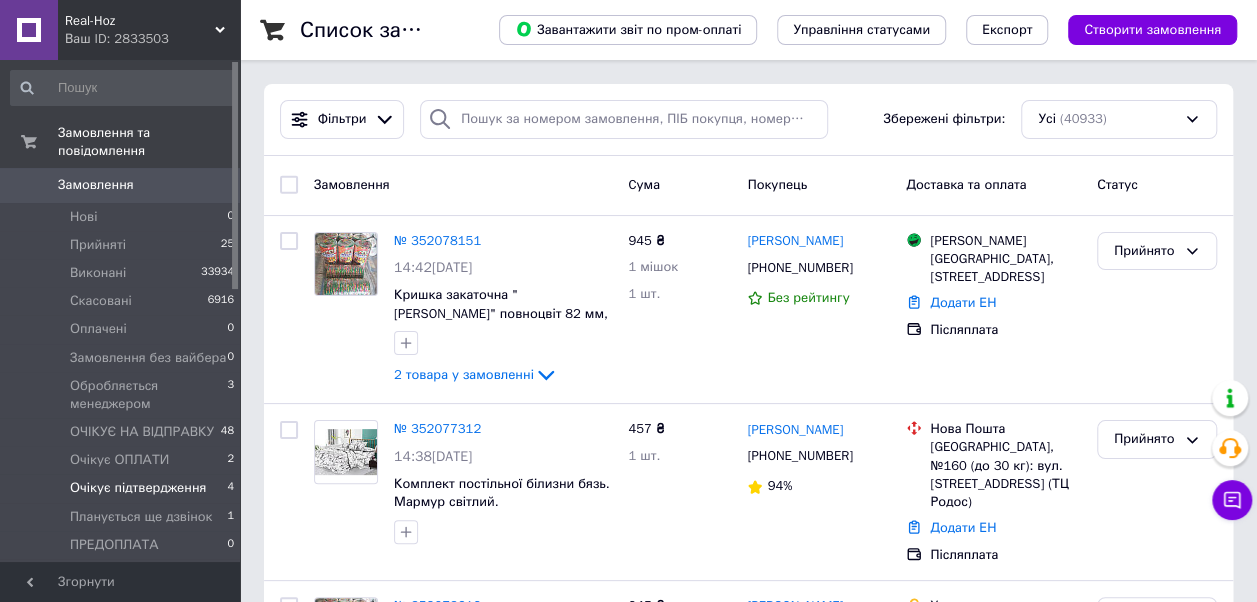 click on "Очікує підтвердження" at bounding box center (138, 488) 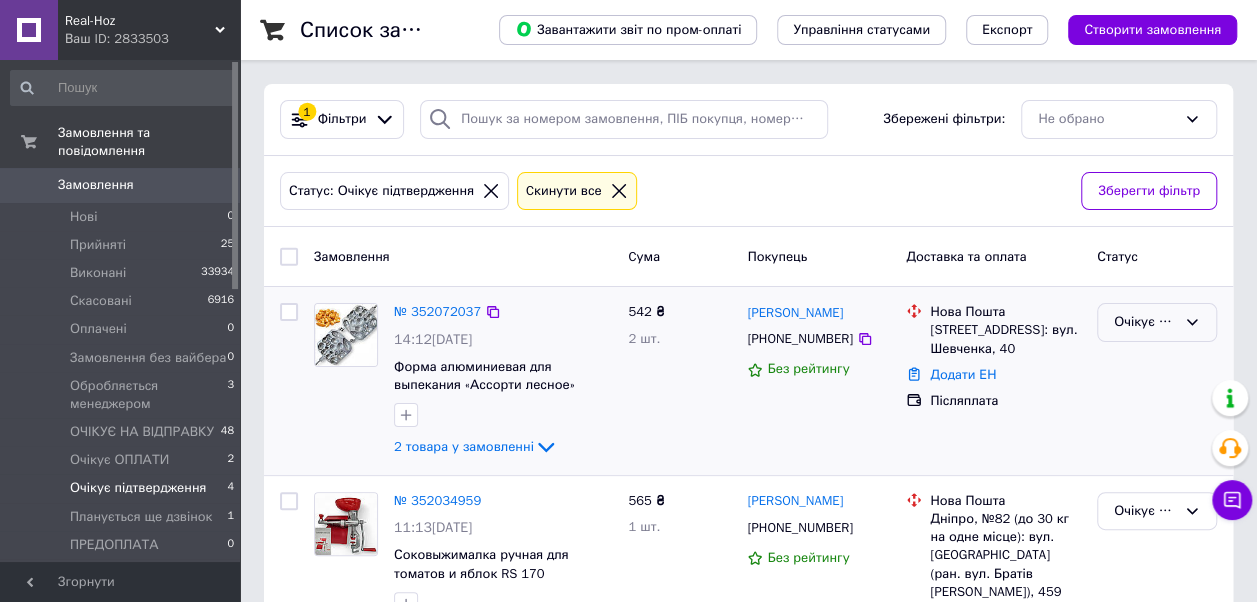 click on "Очікує підтвердження" at bounding box center [1145, 322] 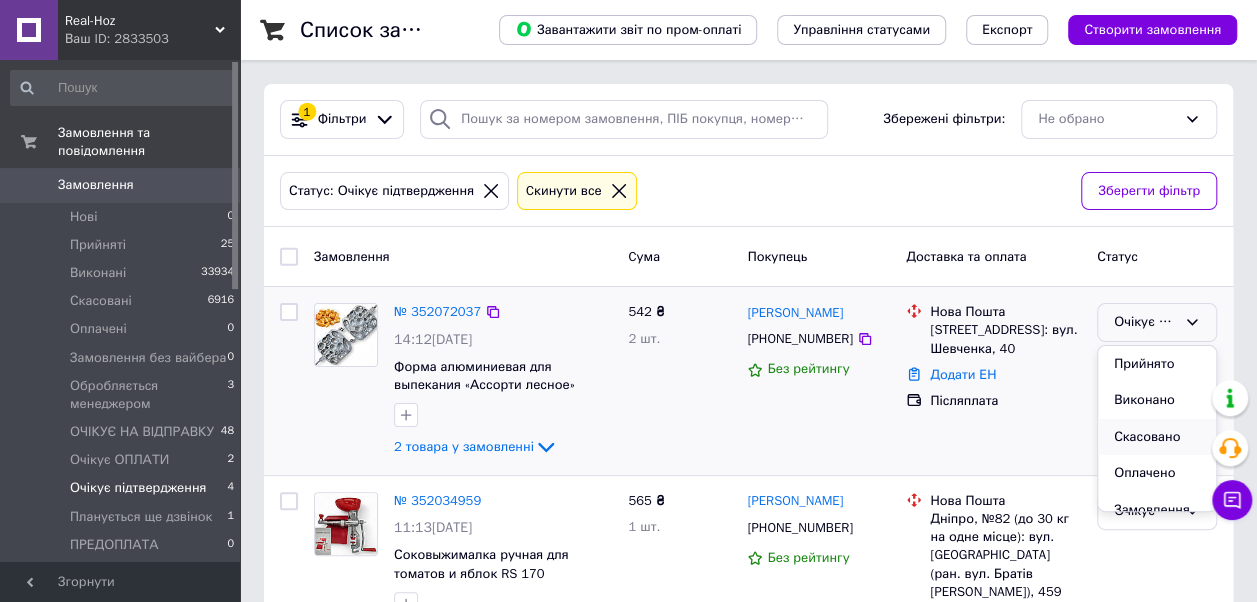 click on "Скасовано" at bounding box center [1157, 437] 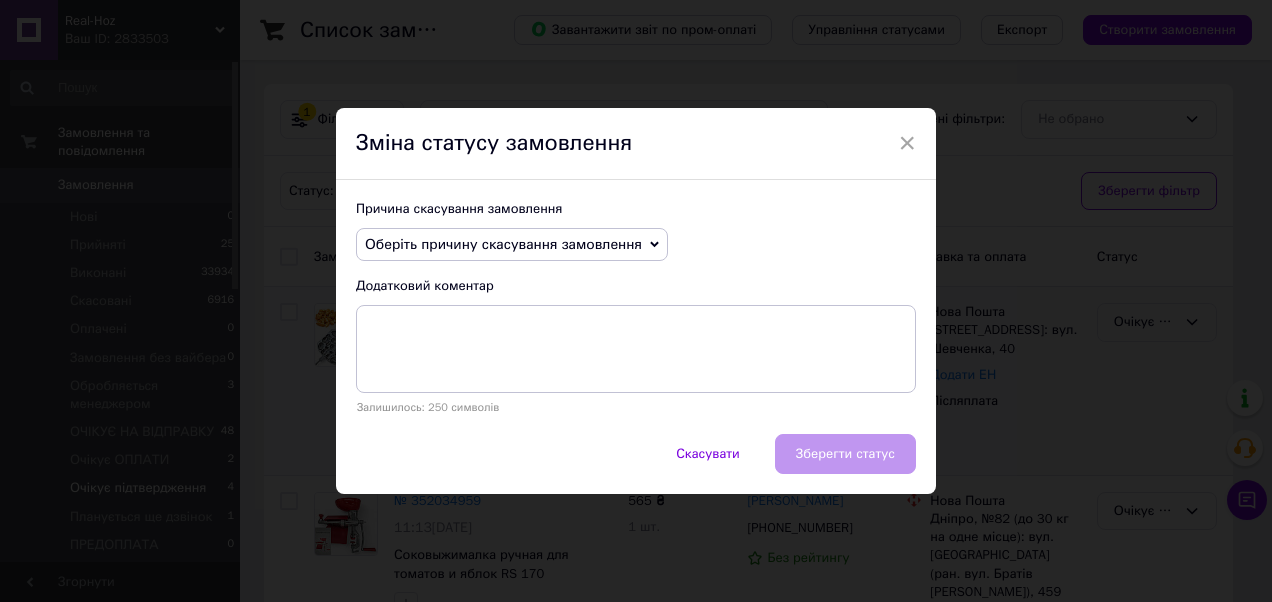 click on "Оберіть причину скасування замовлення" at bounding box center [503, 244] 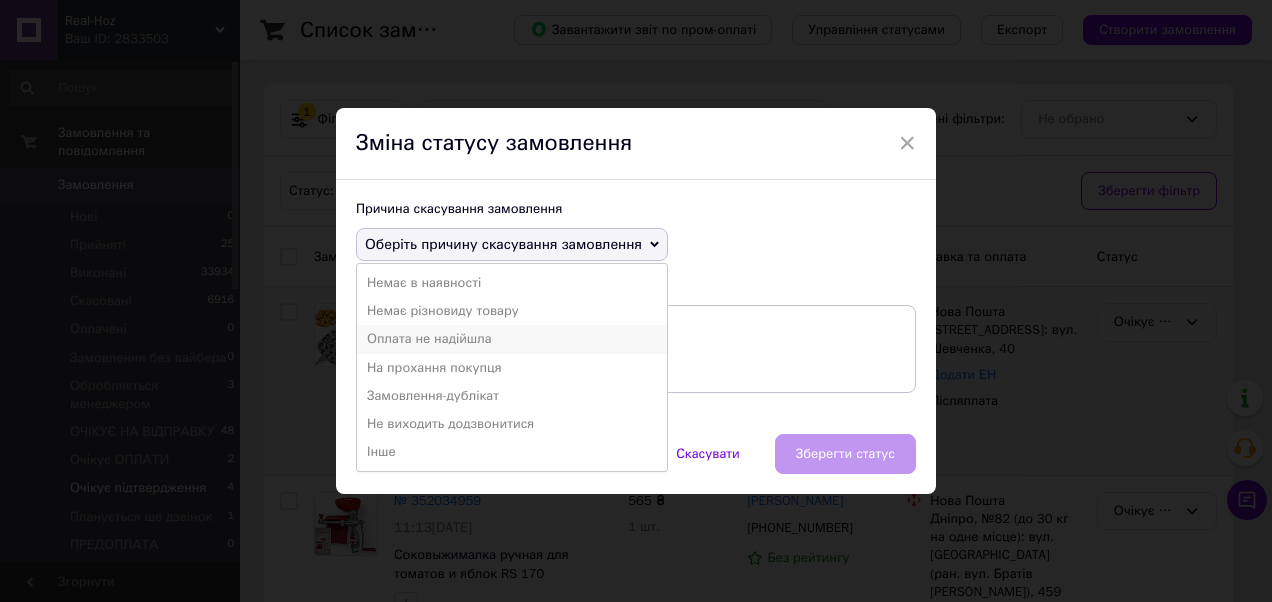 click on "Оплата не надійшла" at bounding box center (512, 339) 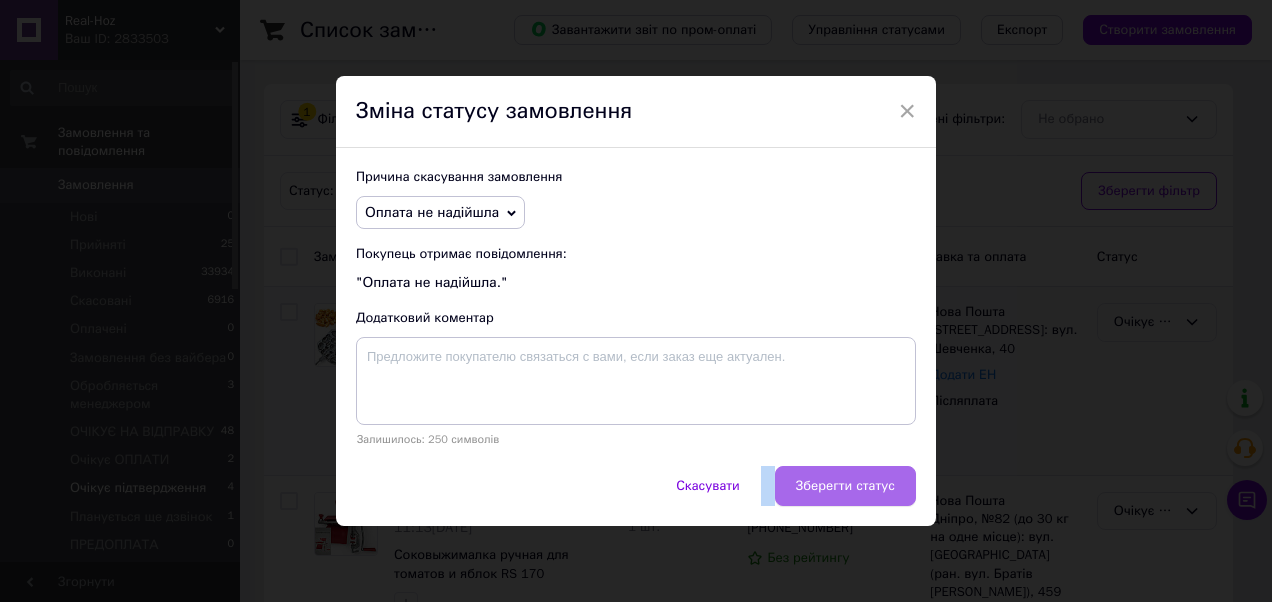 click on "× Зміна статусу замовлення Причина скасування замовлення Оплата не надійшла Немає в наявності Немає різновиду товару На прохання покупця Замовлення-дублікат Не виходить додзвонитися Інше Покупець отримає повідомлення: "Оплата не надійшла." Додатковий коментар Залишилось: 250 символів Скасувати   Зберегти статус" at bounding box center [636, 301] 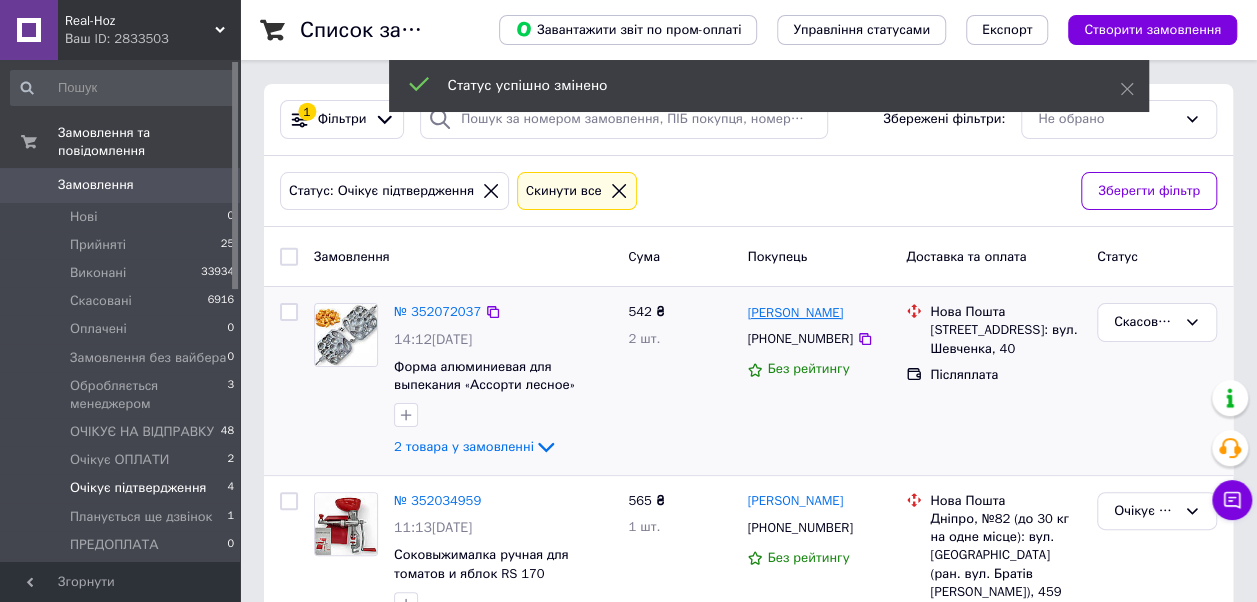 click on "[PERSON_NAME]" at bounding box center (795, 313) 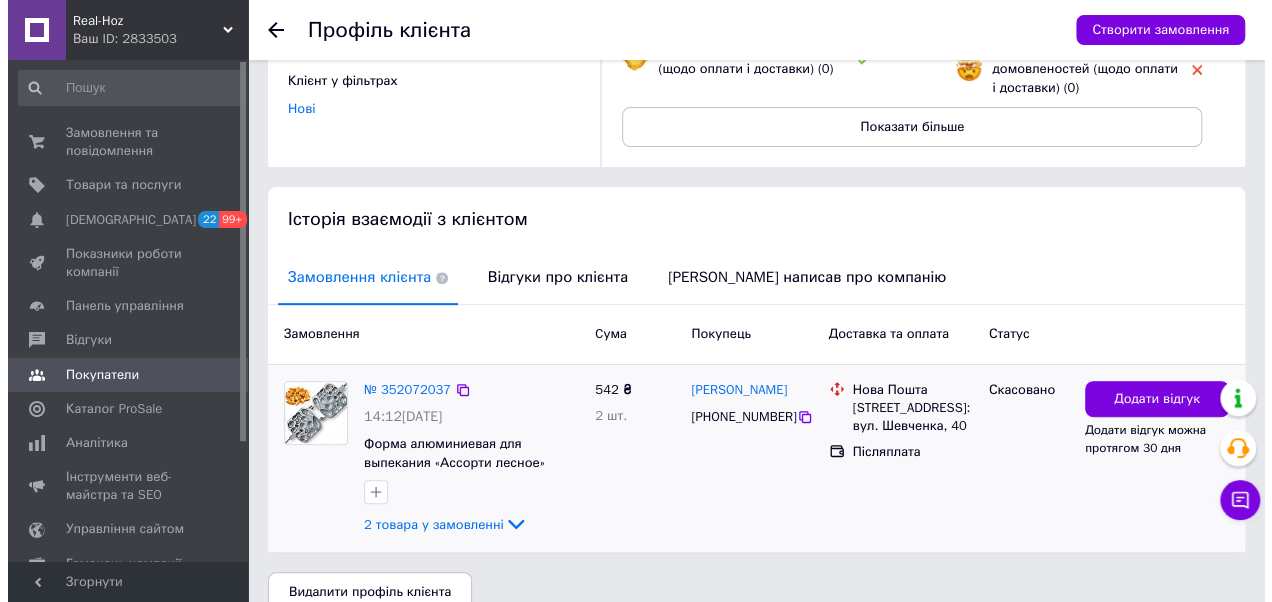 scroll, scrollTop: 298, scrollLeft: 0, axis: vertical 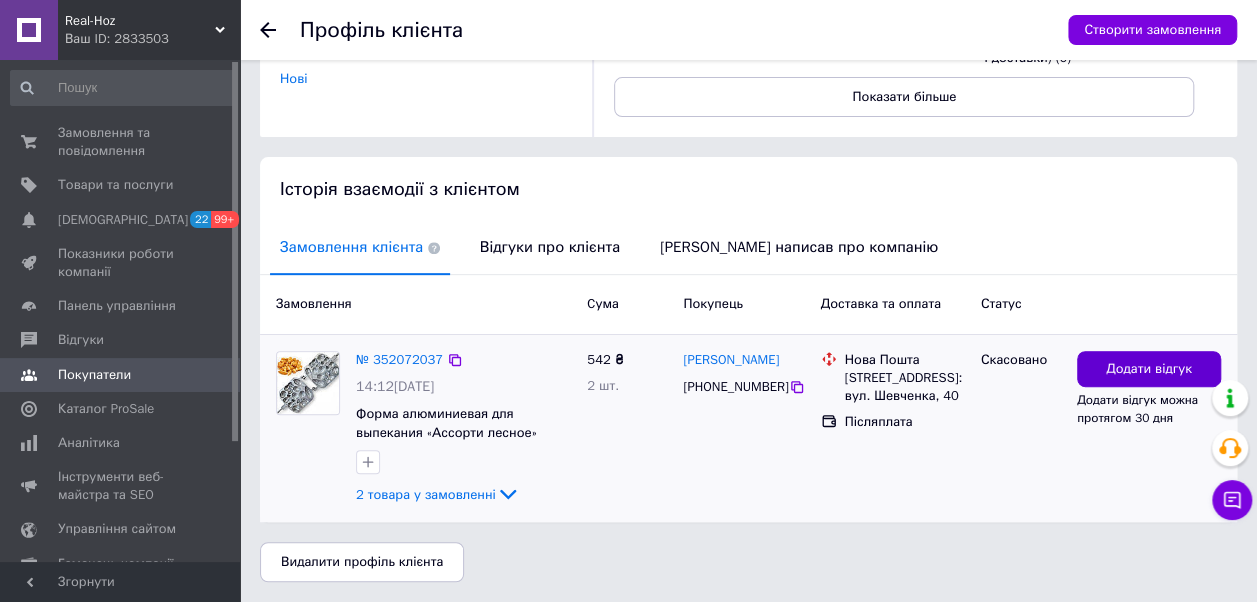 click on "Додати відгук" at bounding box center (1149, 369) 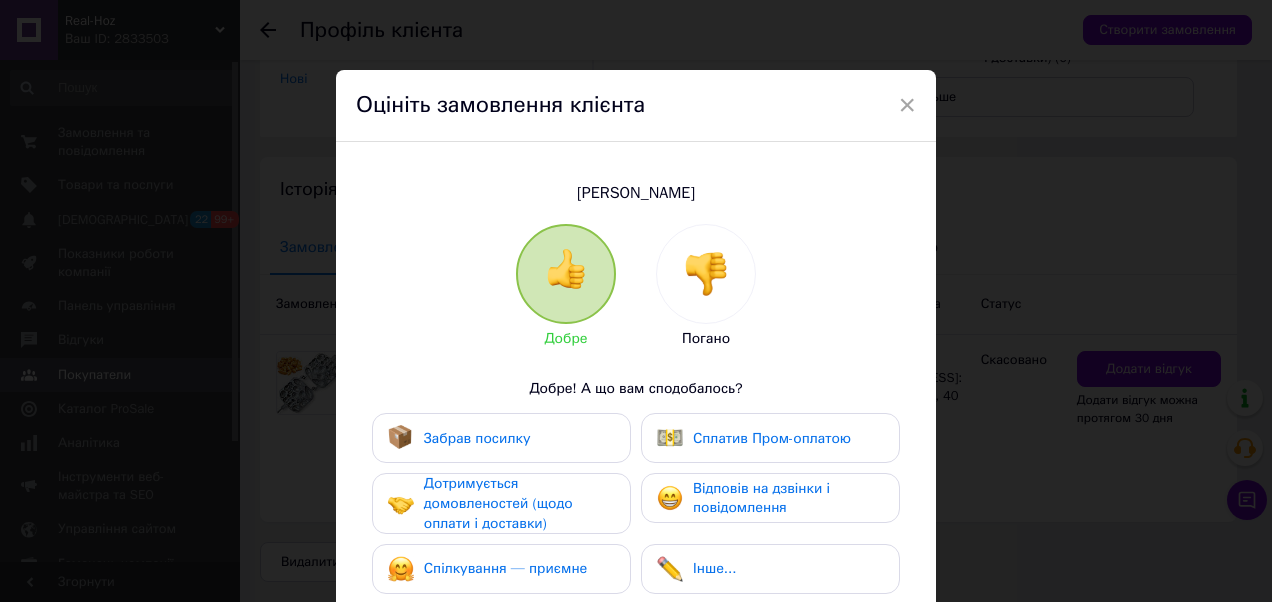 click at bounding box center (706, 274) 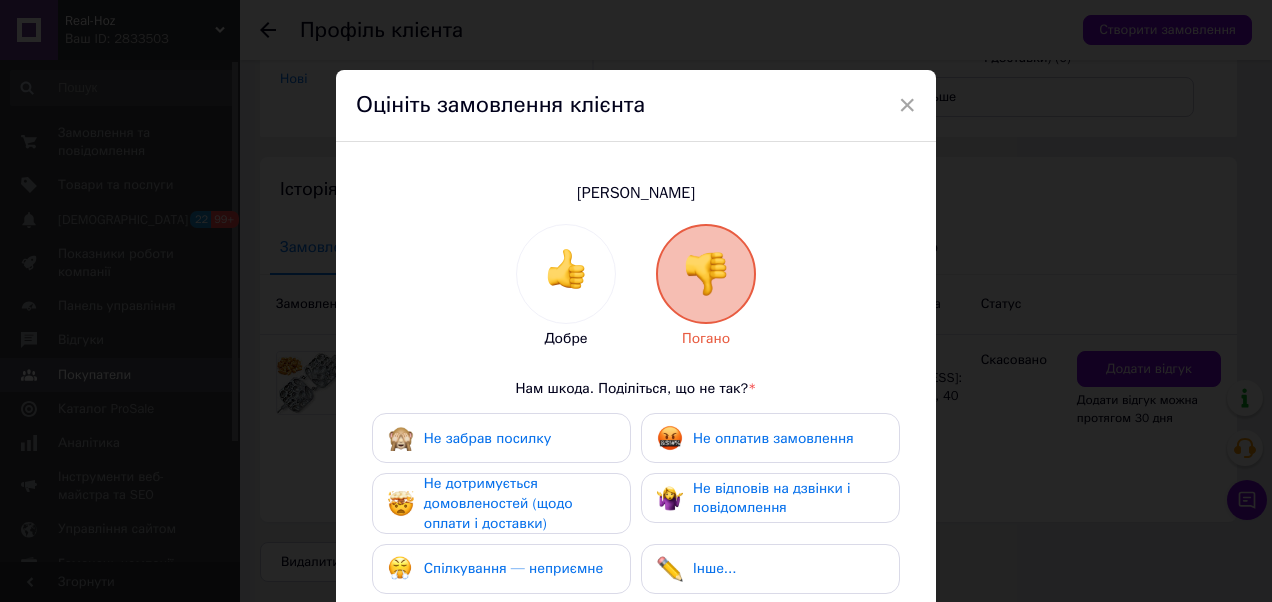 click on "Не забрав посилку" at bounding box center (501, 438) 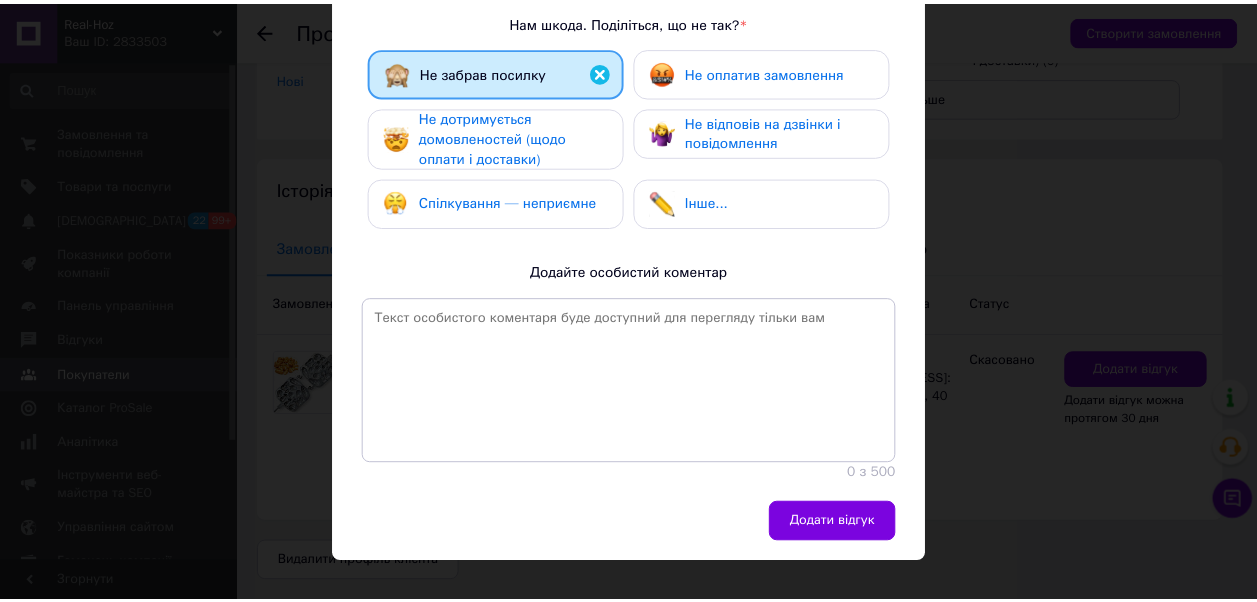 scroll, scrollTop: 396, scrollLeft: 0, axis: vertical 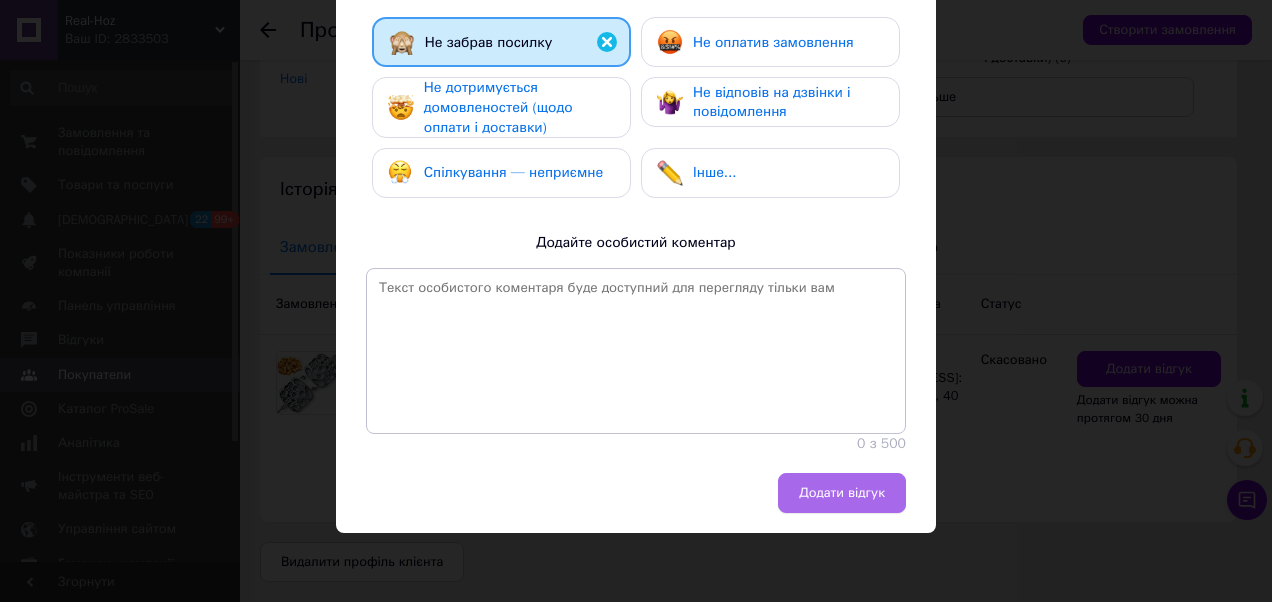click on "Додати відгук" at bounding box center [842, 493] 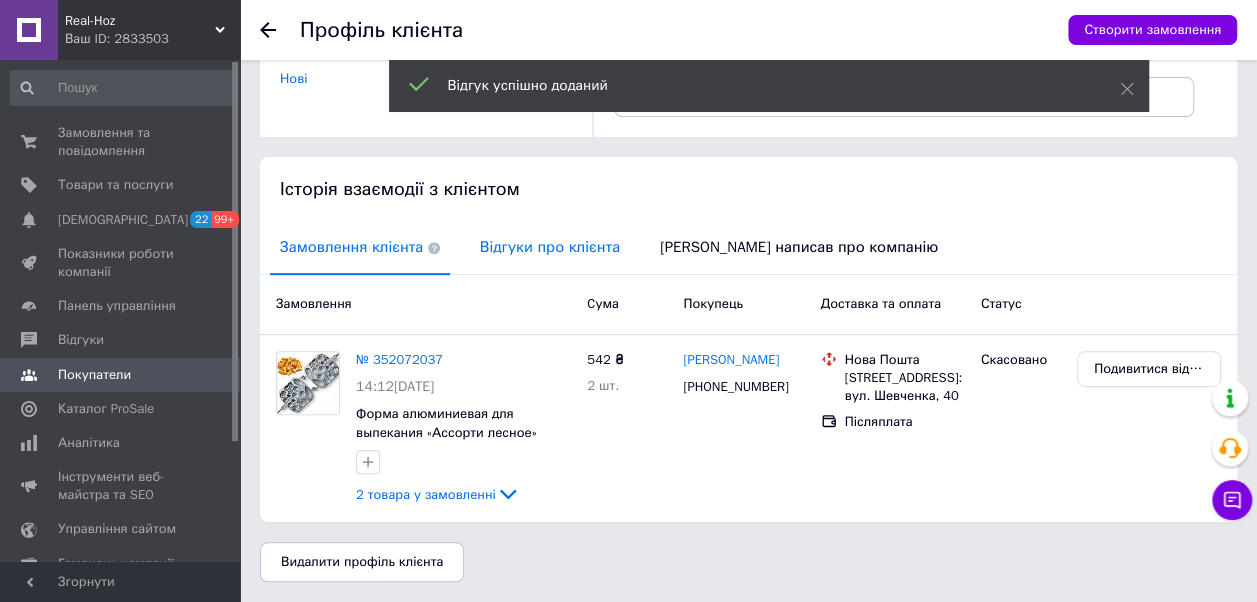 click on "Відгуки про клієнта" at bounding box center (550, 247) 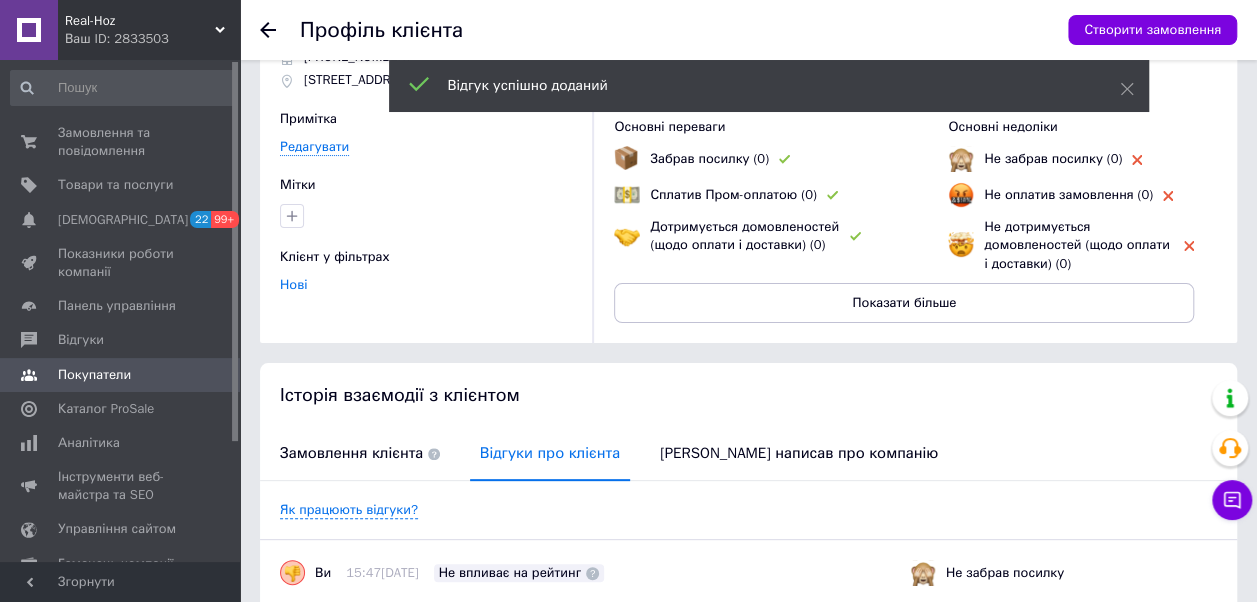 scroll, scrollTop: 0, scrollLeft: 0, axis: both 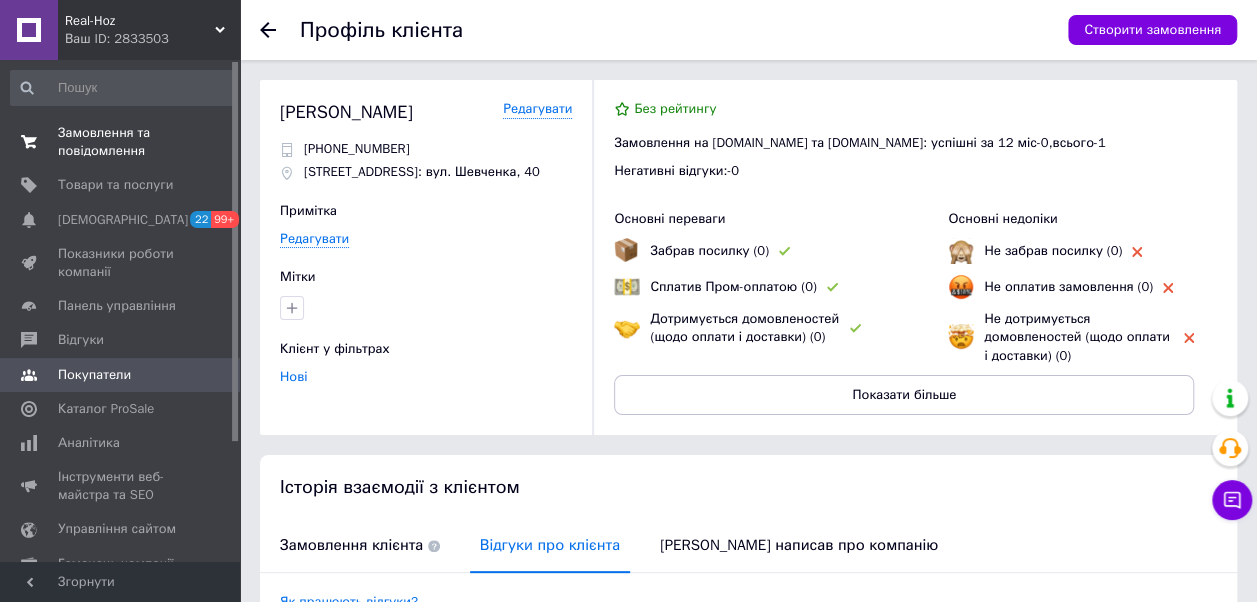 click on "Замовлення та повідомлення" at bounding box center (121, 142) 